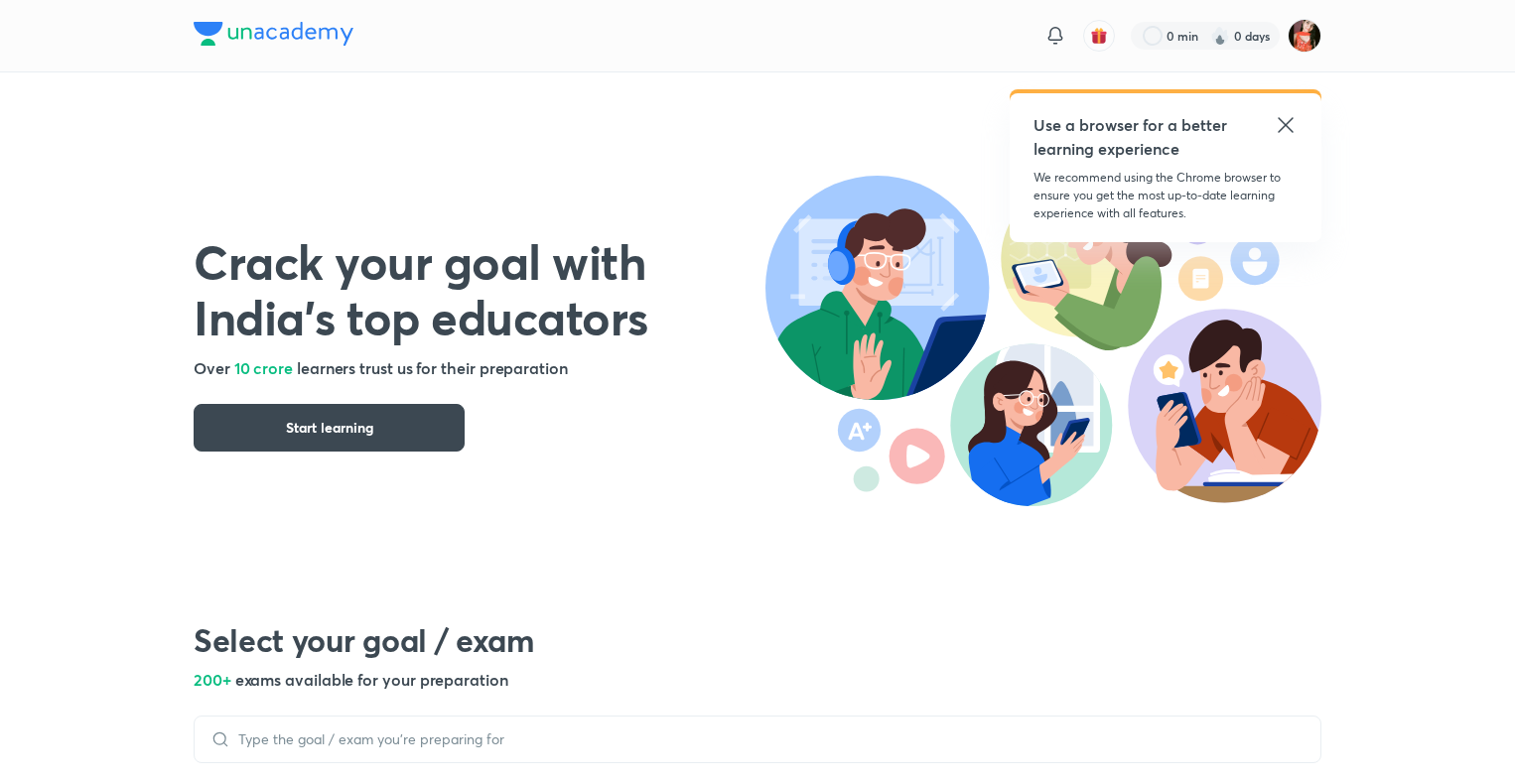 scroll, scrollTop: 0, scrollLeft: 0, axis: both 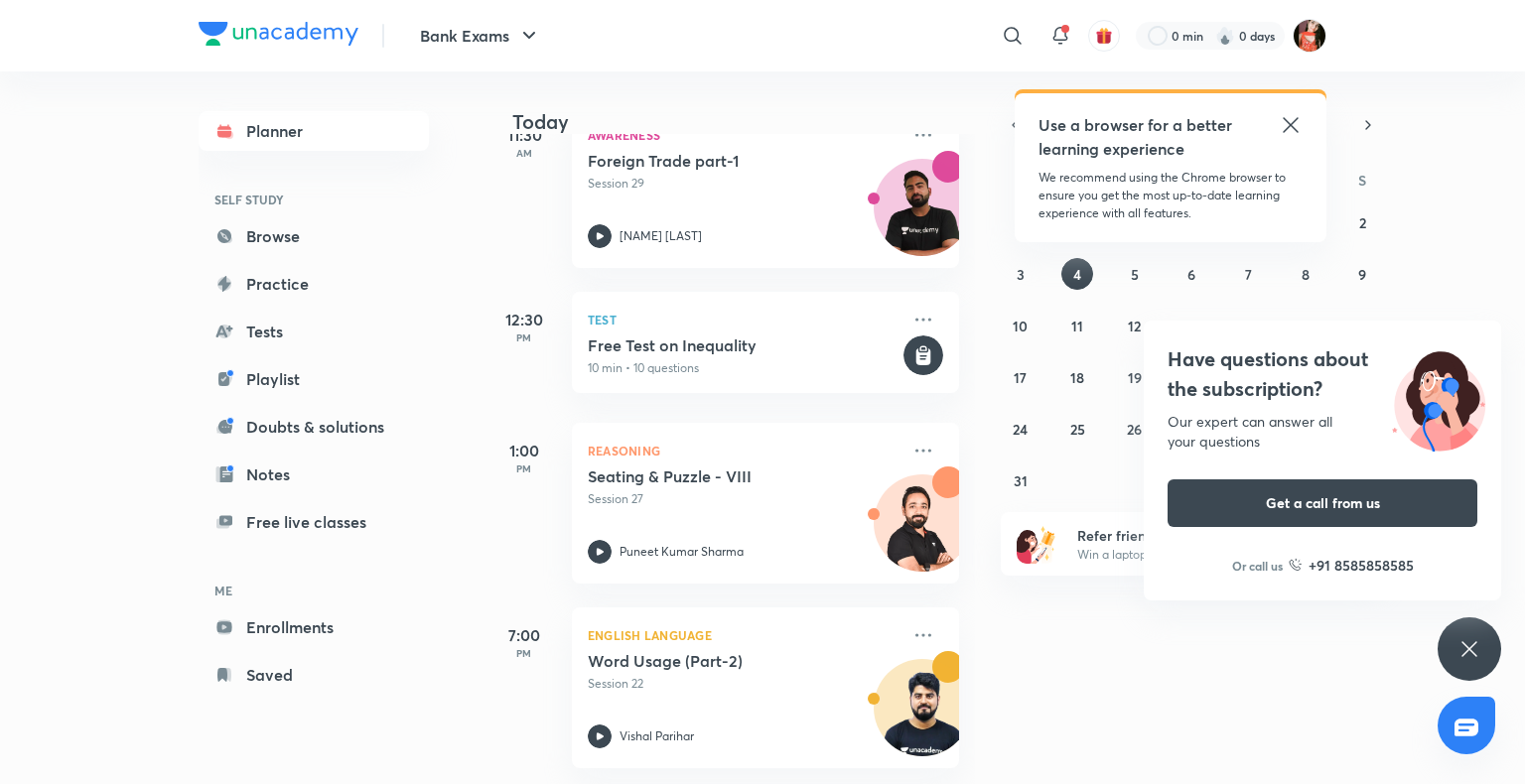 click on "Have questions about the subscription? Our expert can answer all your questions Get a call from us Or call us +91 8585858585" at bounding box center [1469, 649] 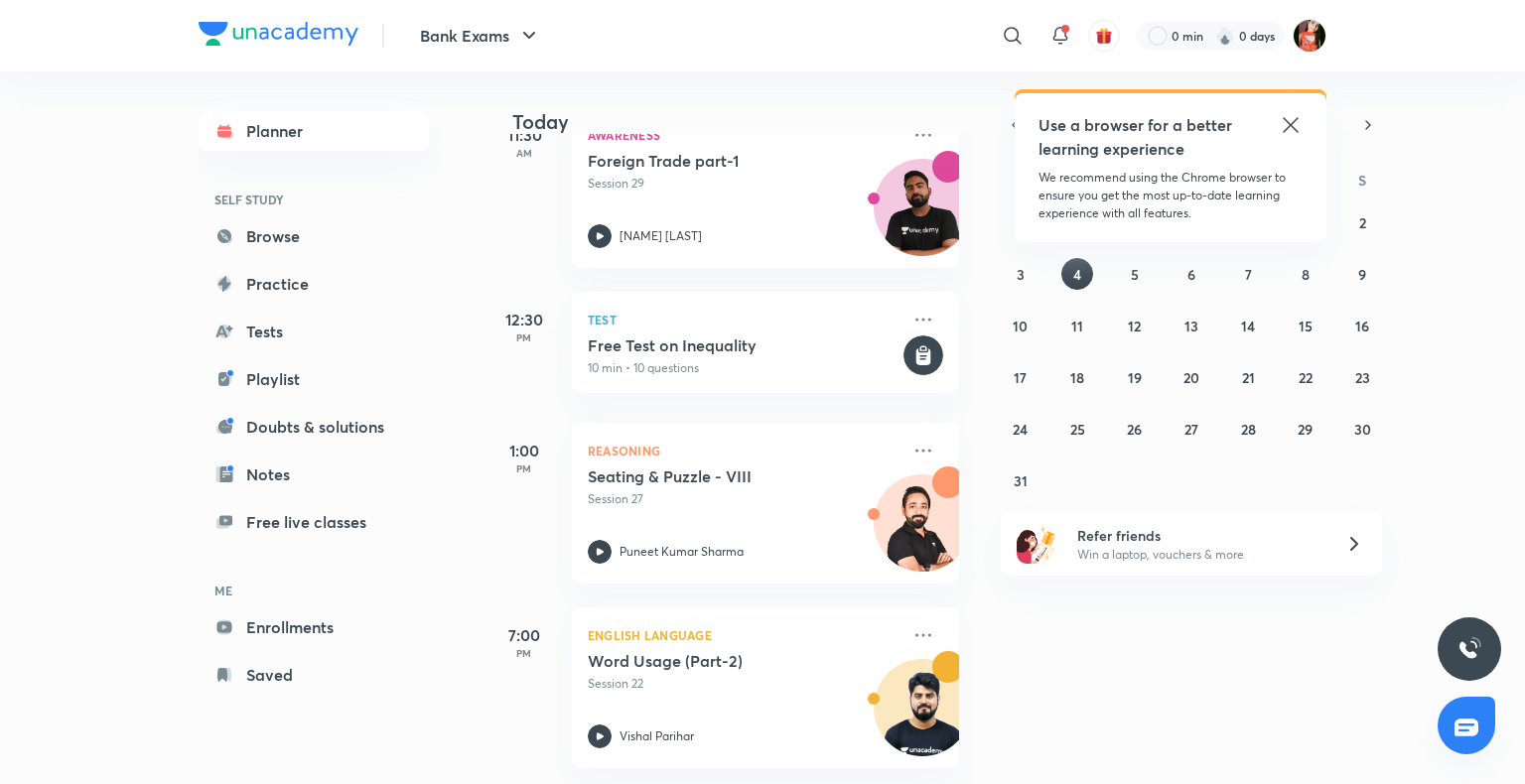 click on "​" at bounding box center [1021, 36] 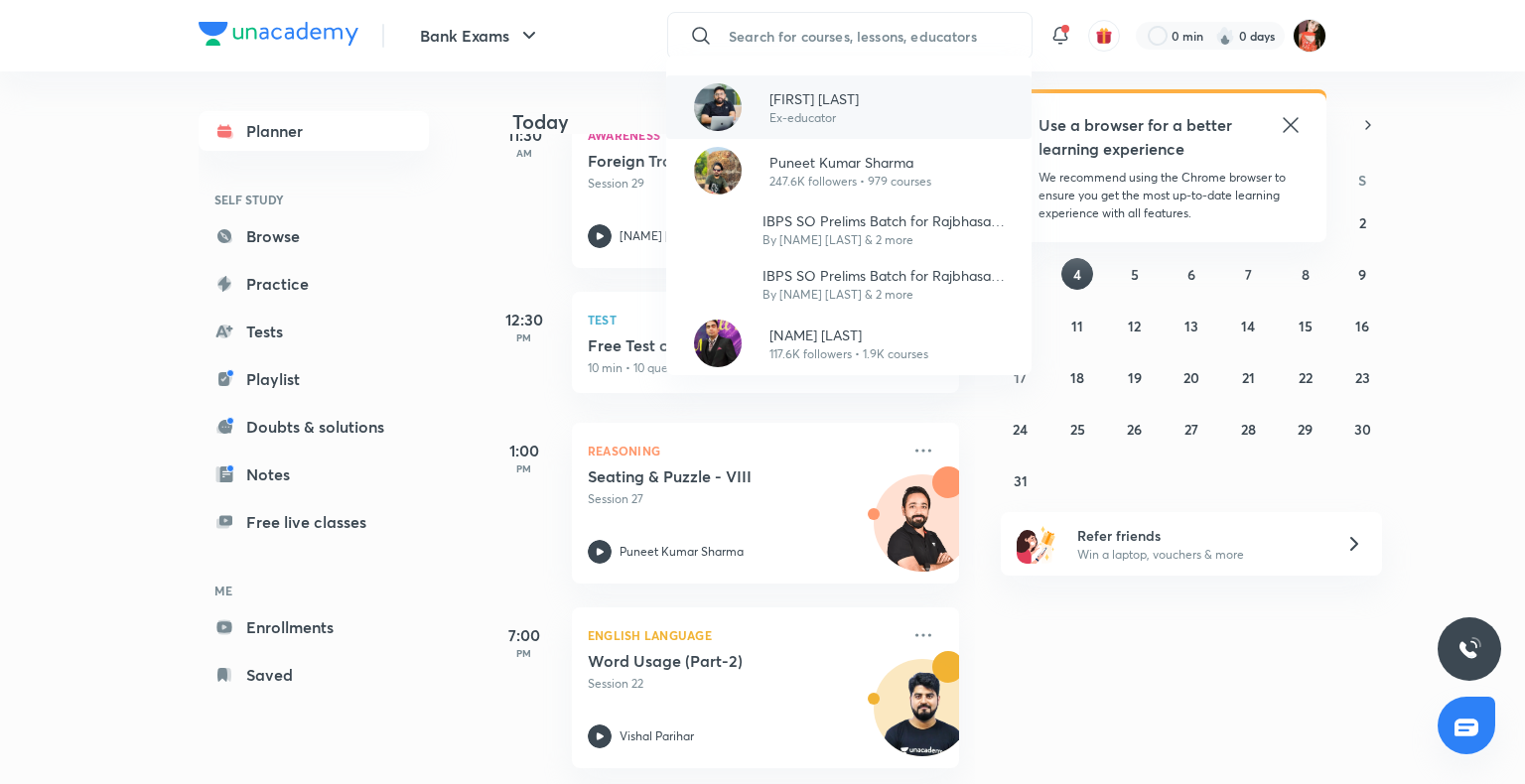 click on "[NAME] [LAST] Ex-educator" at bounding box center (806, 107) 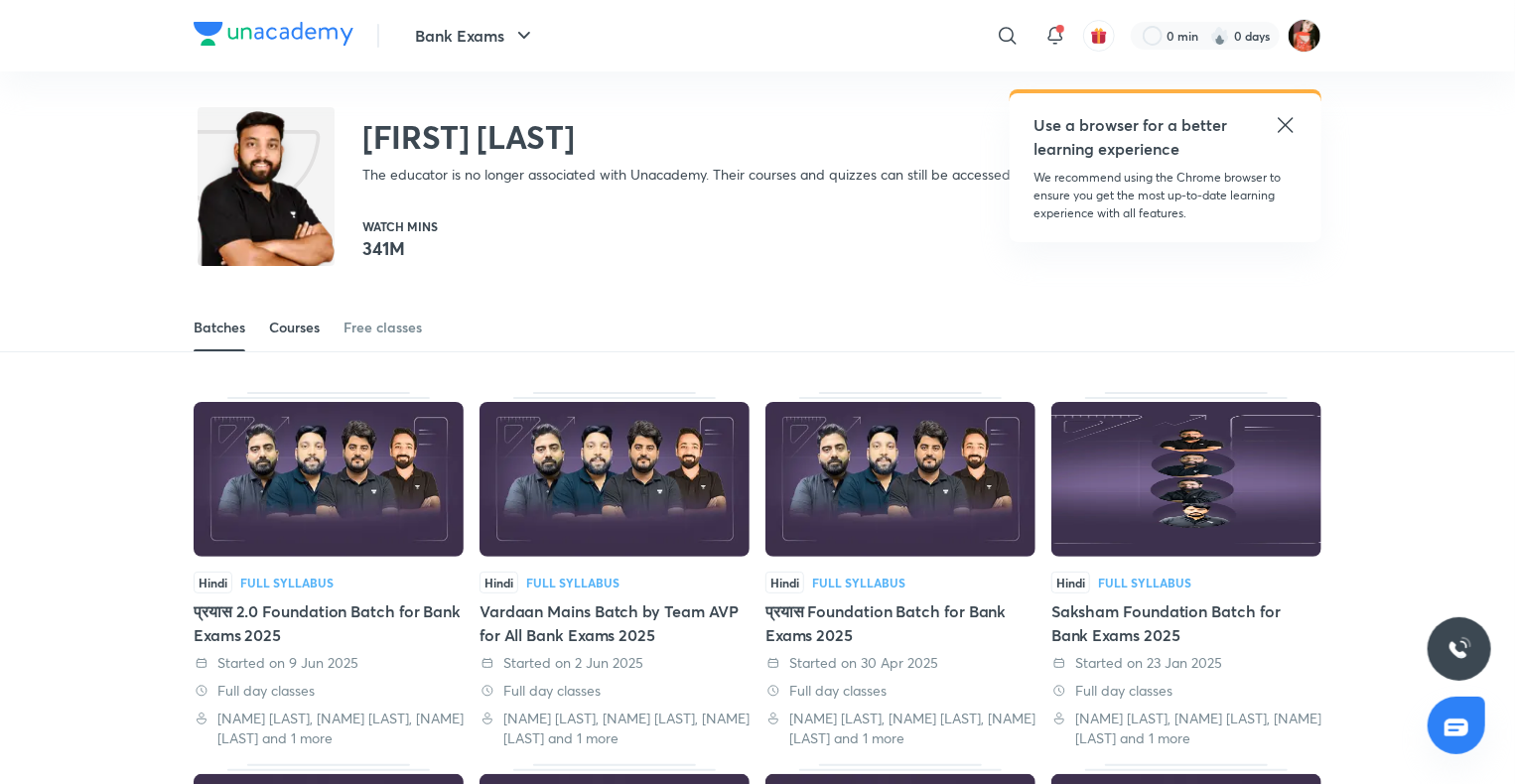 click on "Courses" at bounding box center [294, 327] 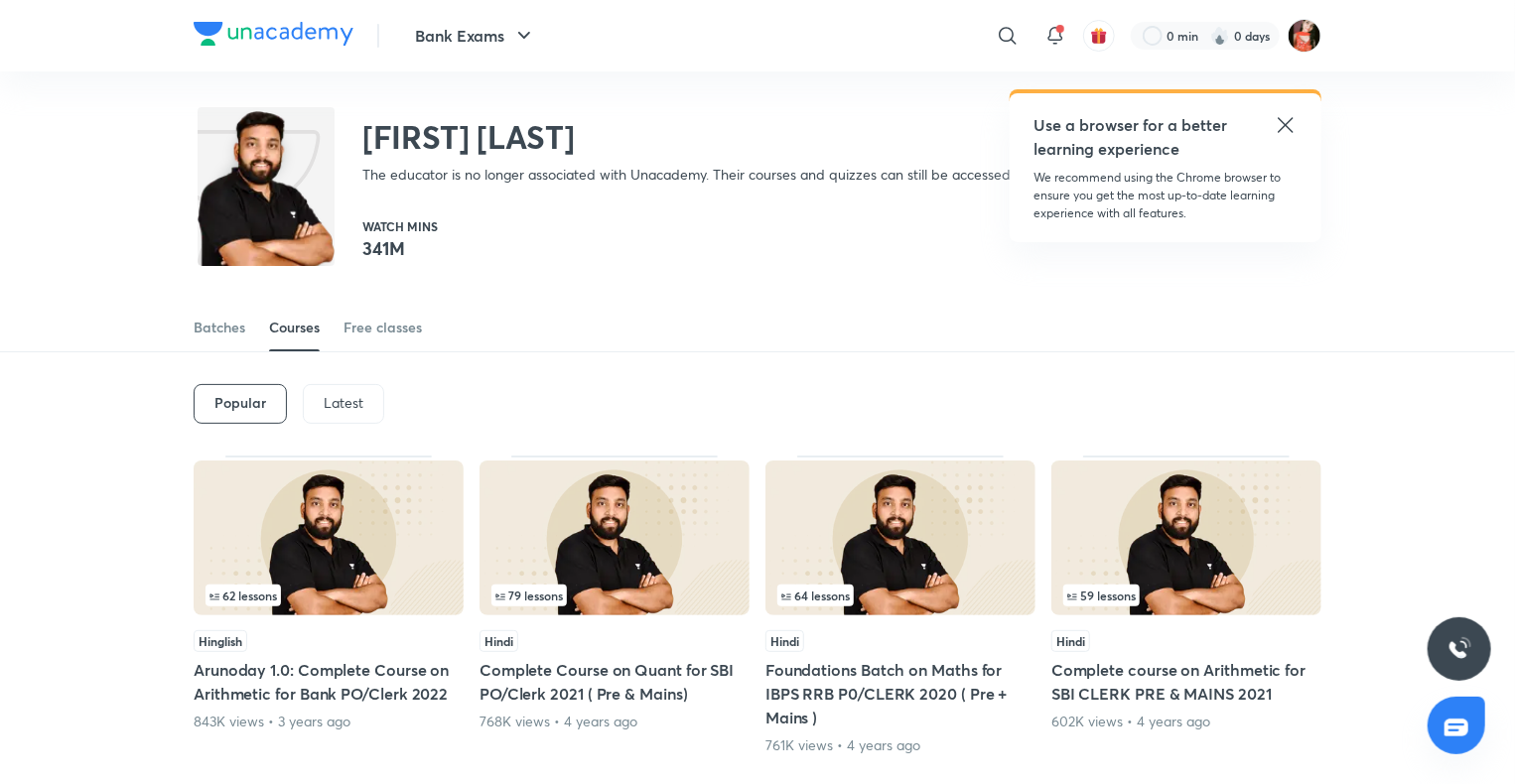 click on "Batches Courses Free classes" at bounding box center (758, 306) 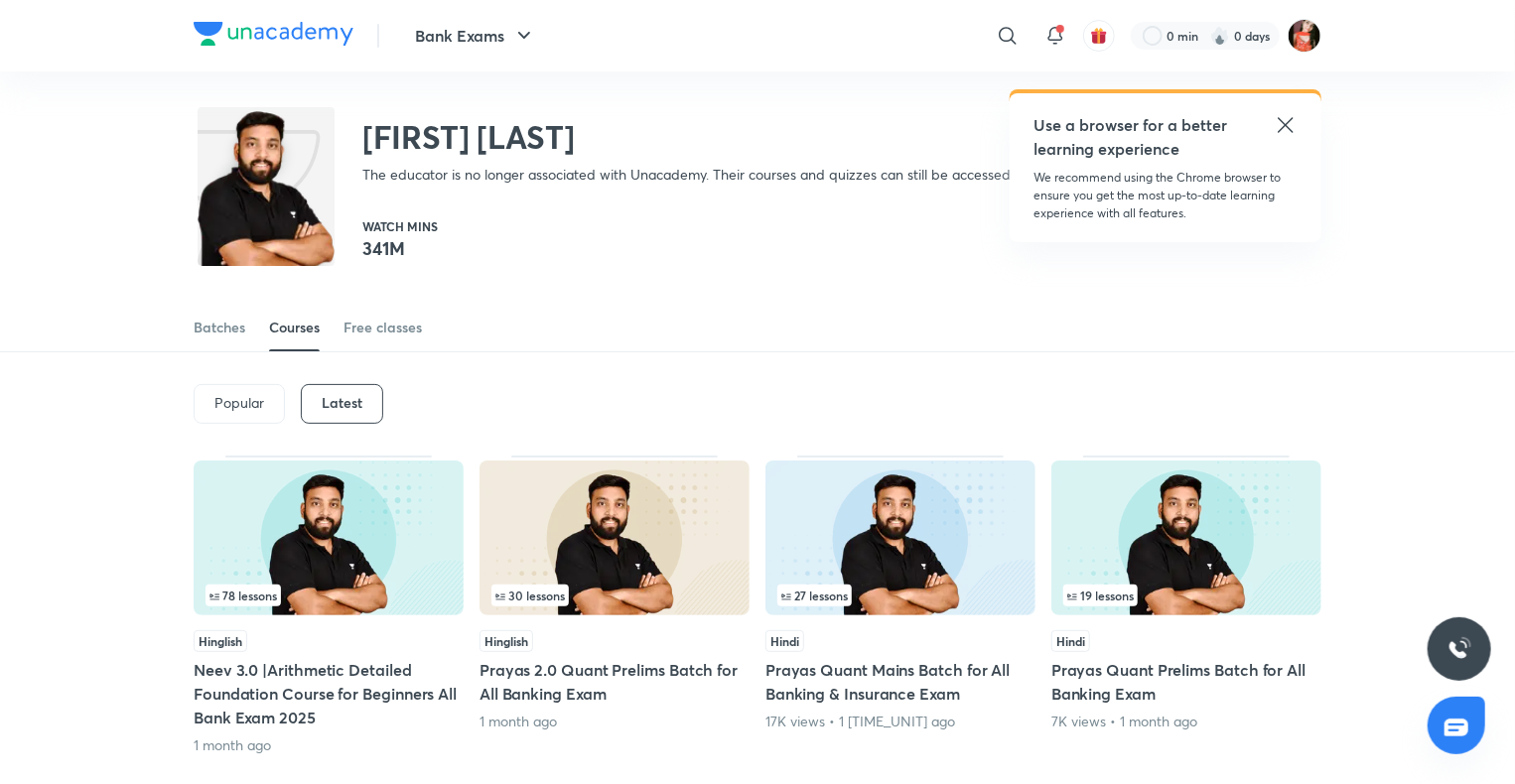 click on "Hinglish" at bounding box center (329, 641) 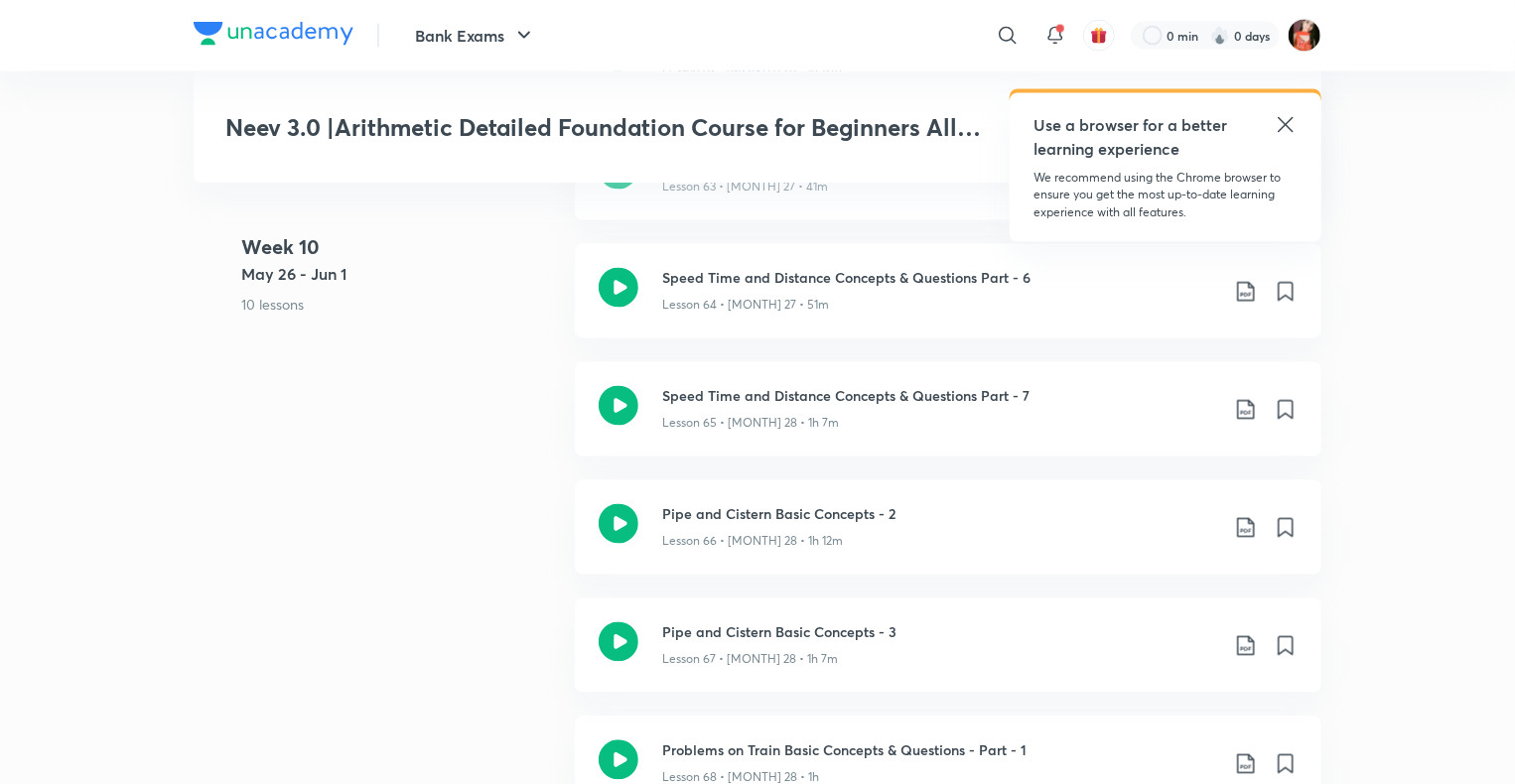 scroll, scrollTop: 9329, scrollLeft: 0, axis: vertical 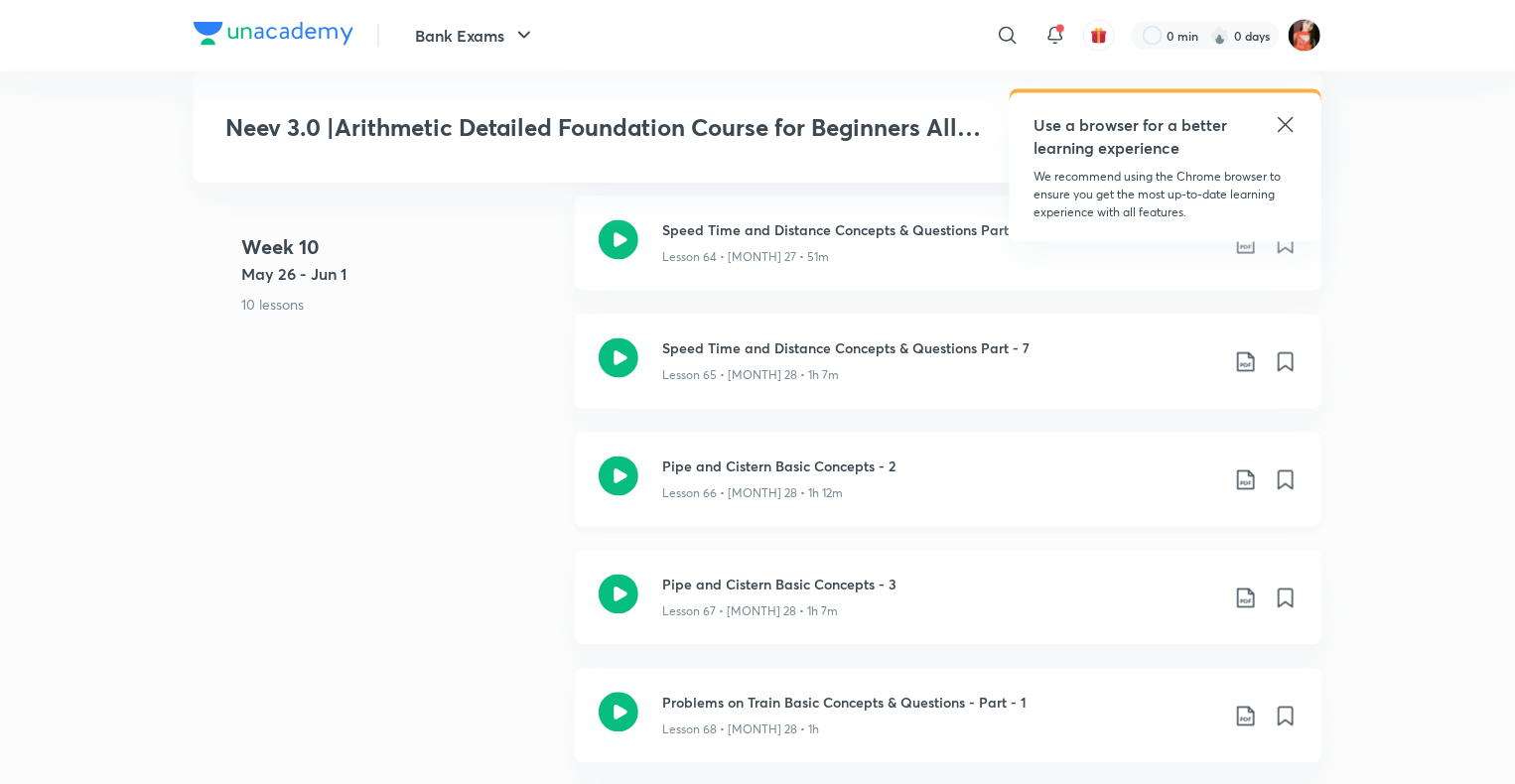 click 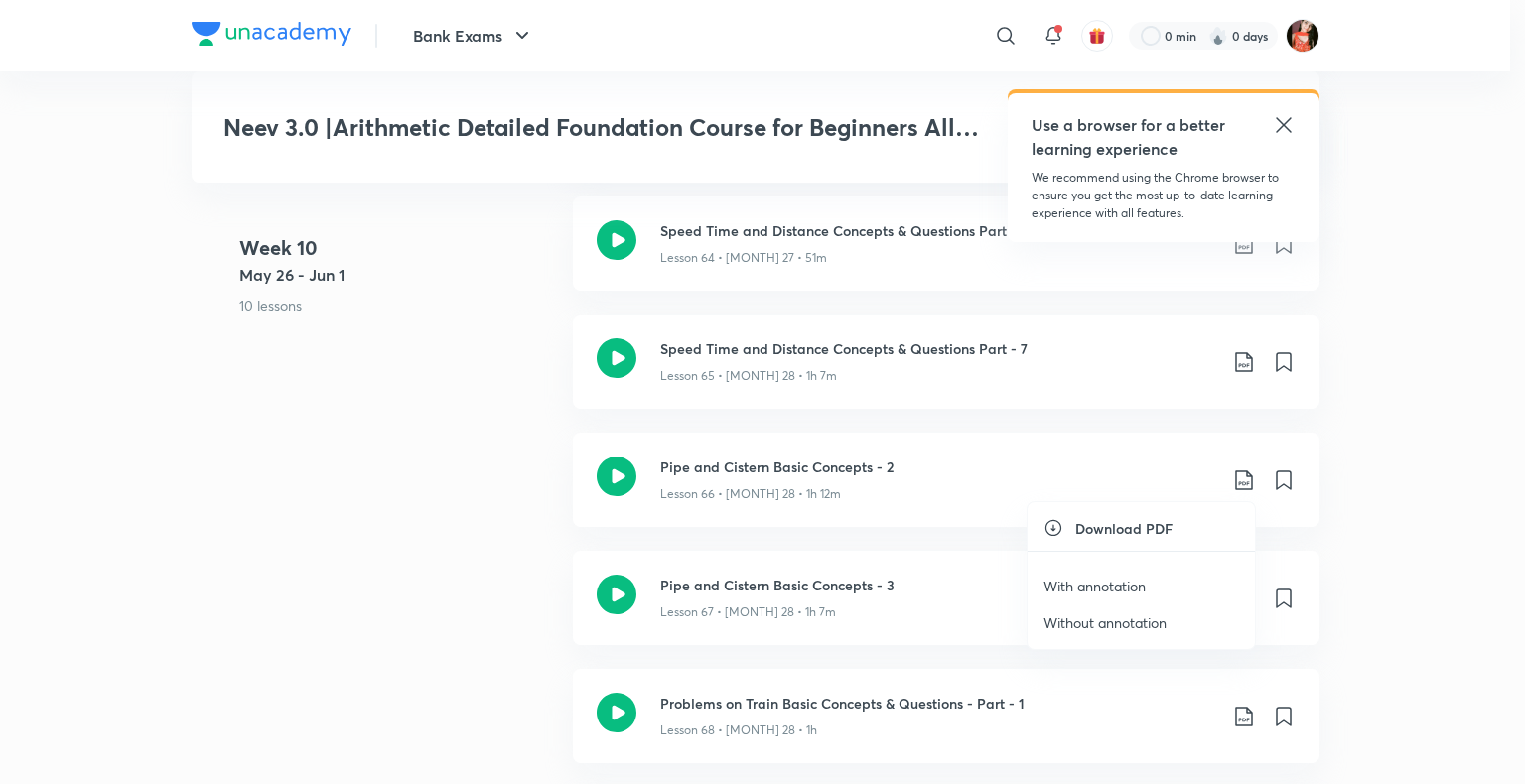 click on "With annotation" at bounding box center [1094, 586] 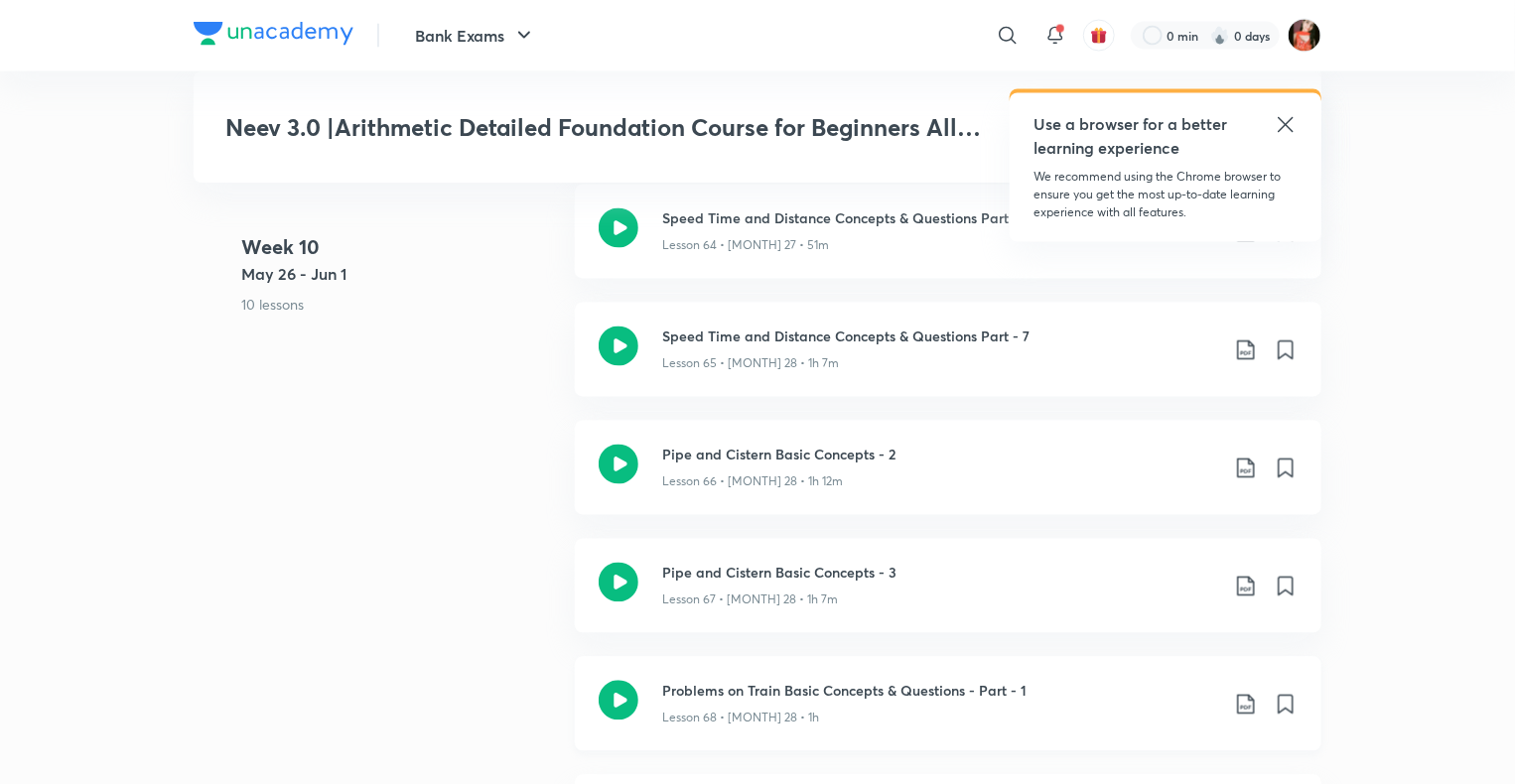 scroll, scrollTop: 9428, scrollLeft: 0, axis: vertical 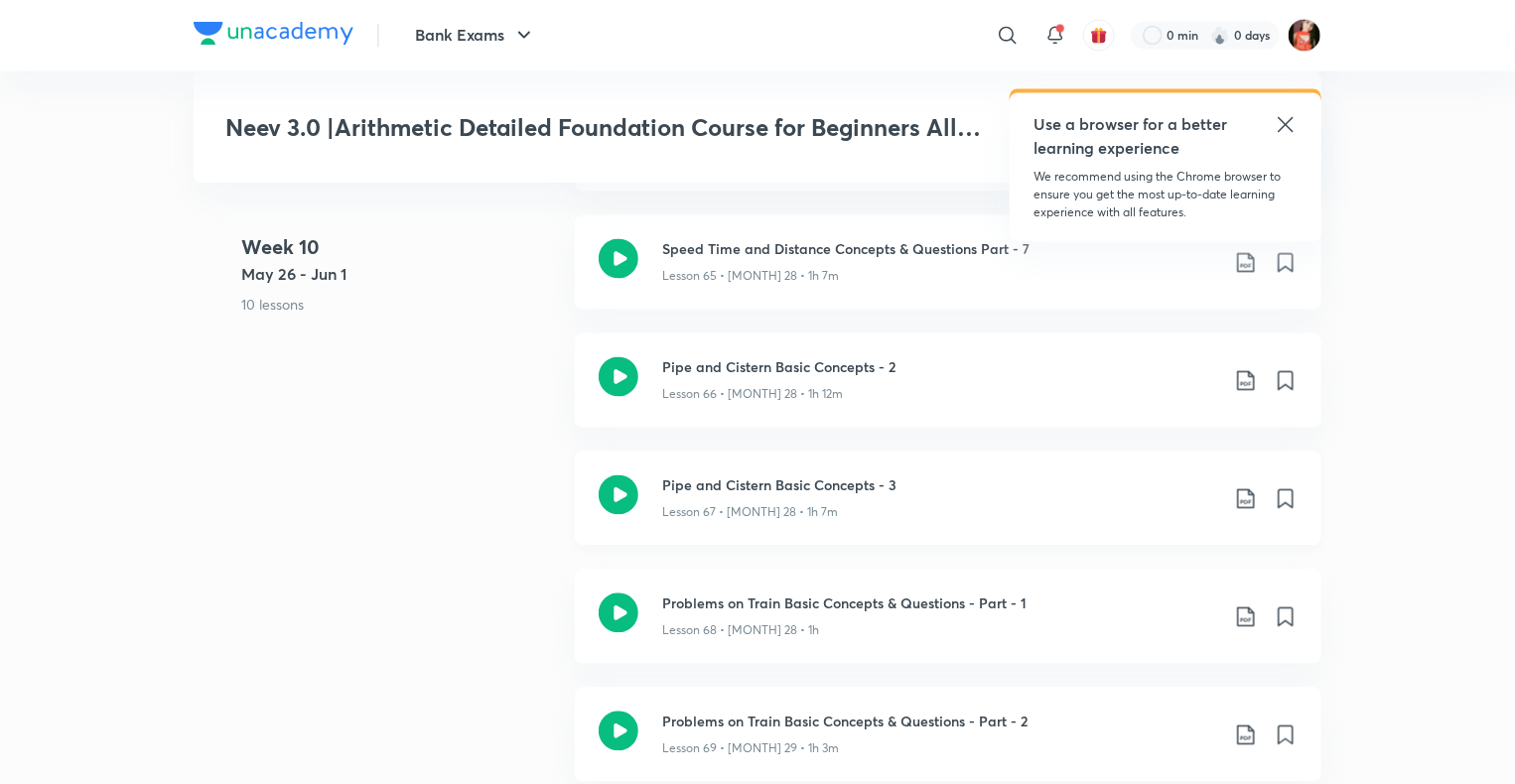 click 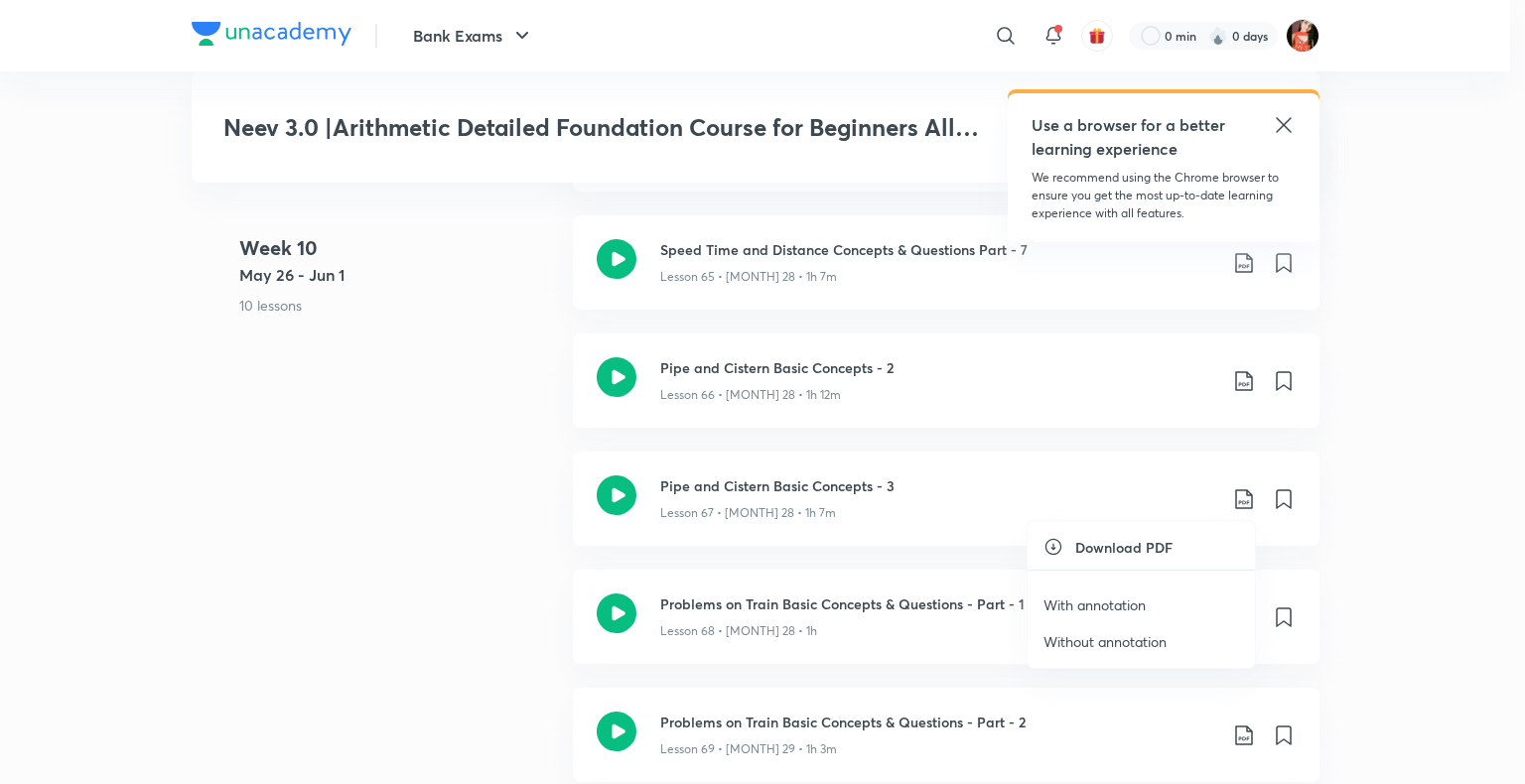click on "With annotation" at bounding box center (1094, 604) 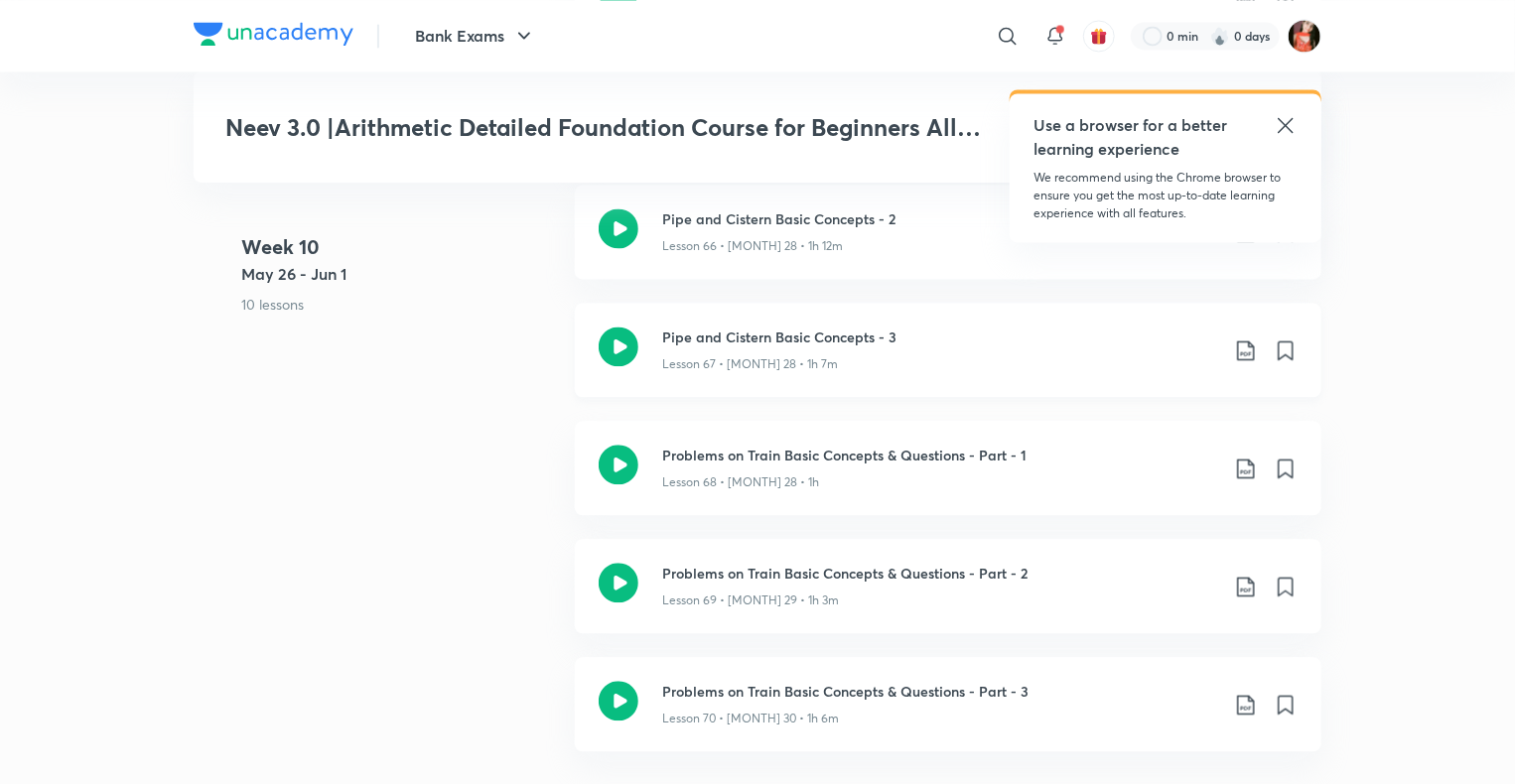 scroll, scrollTop: 9626, scrollLeft: 0, axis: vertical 